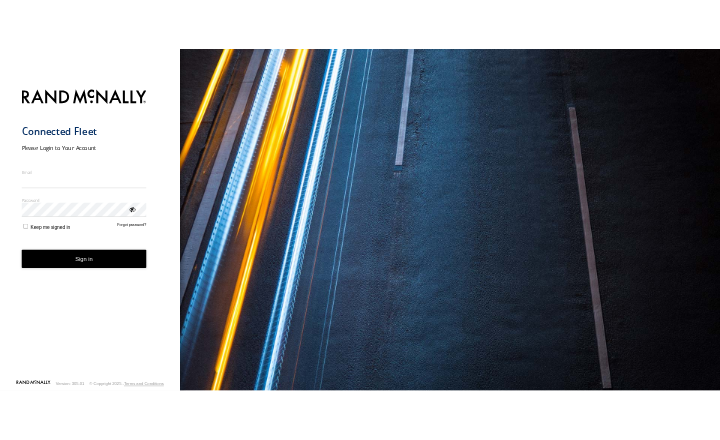 scroll, scrollTop: 0, scrollLeft: 0, axis: both 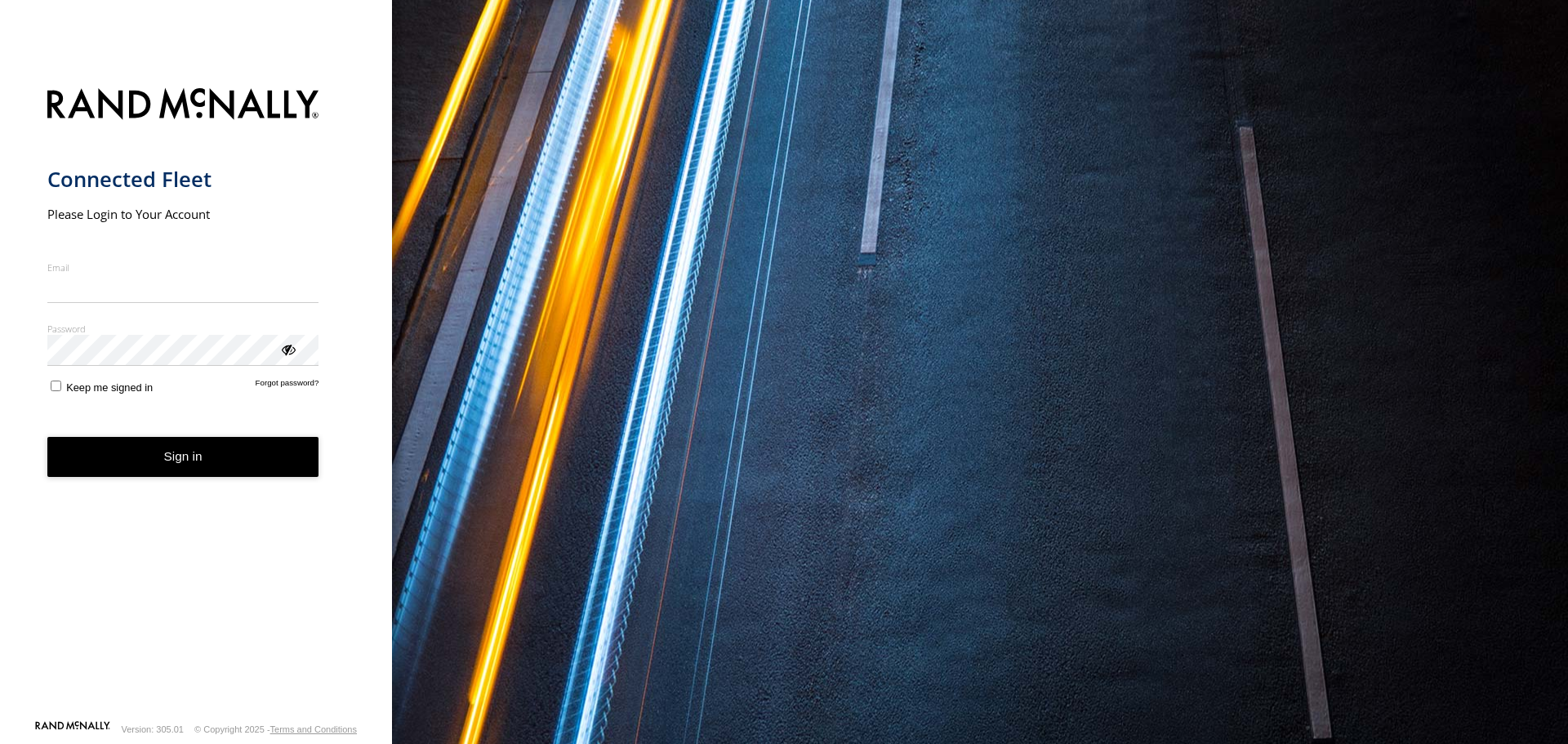 type on "**********" 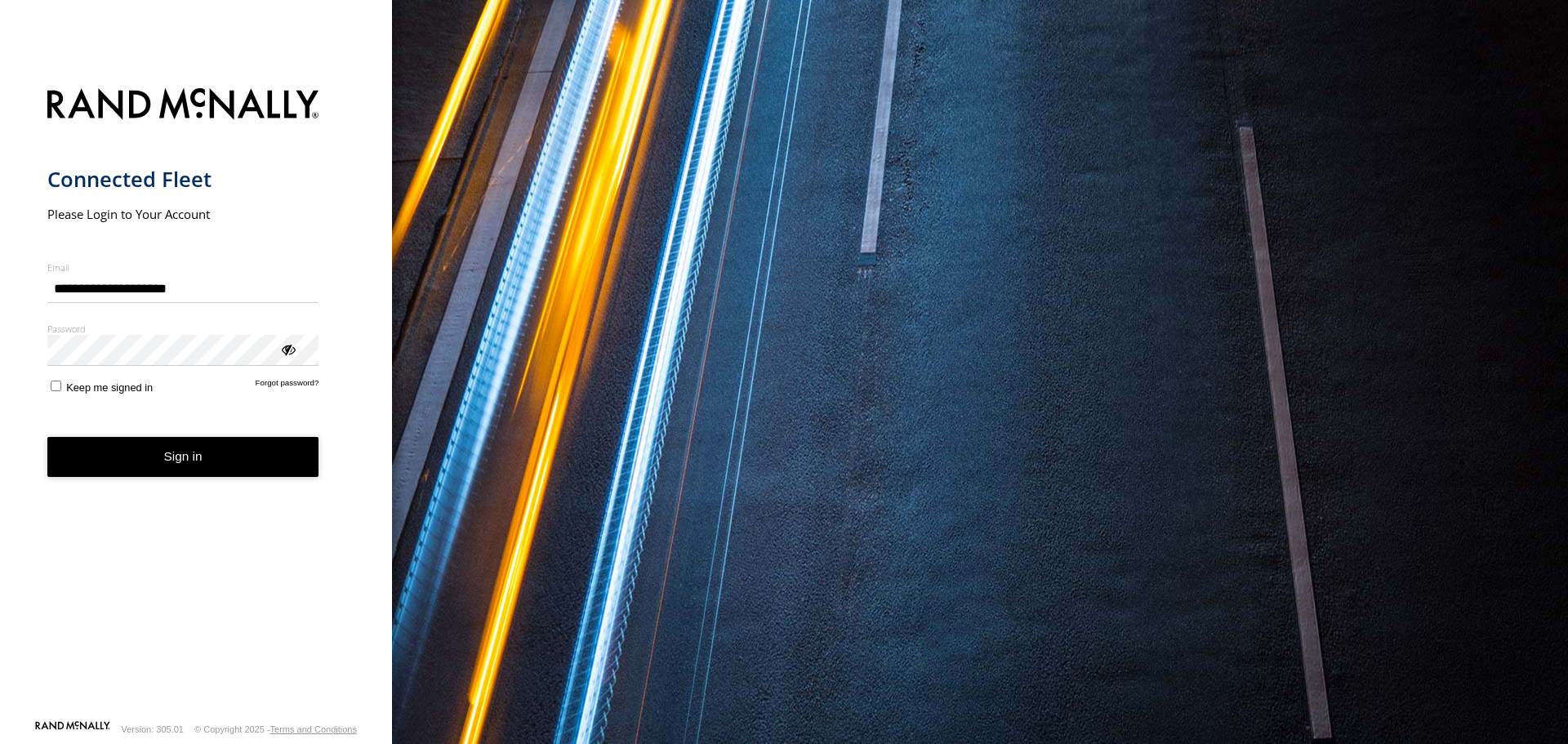 drag, startPoint x: 239, startPoint y: 463, endPoint x: 274, endPoint y: 444, distance: 39.82462 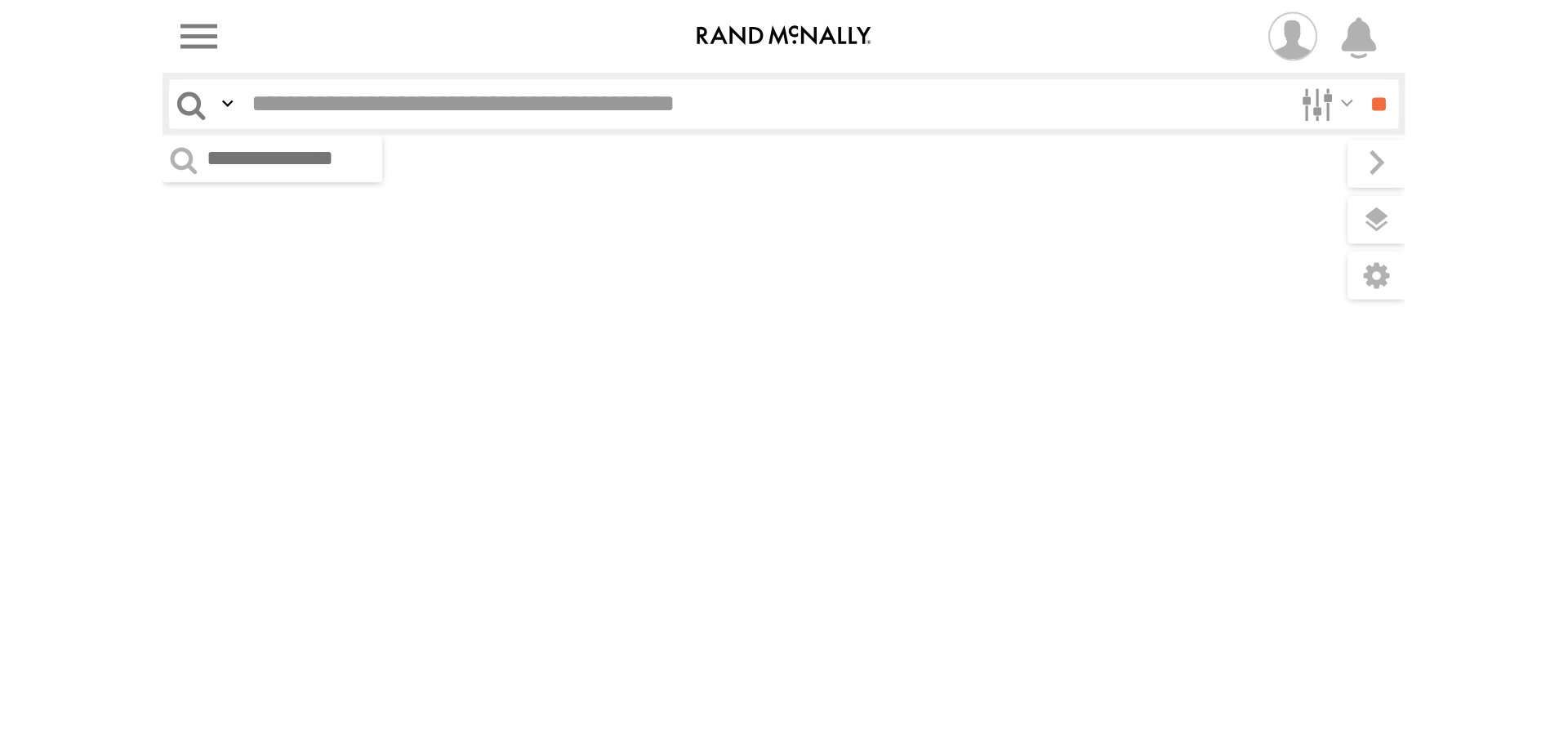 scroll, scrollTop: 0, scrollLeft: 0, axis: both 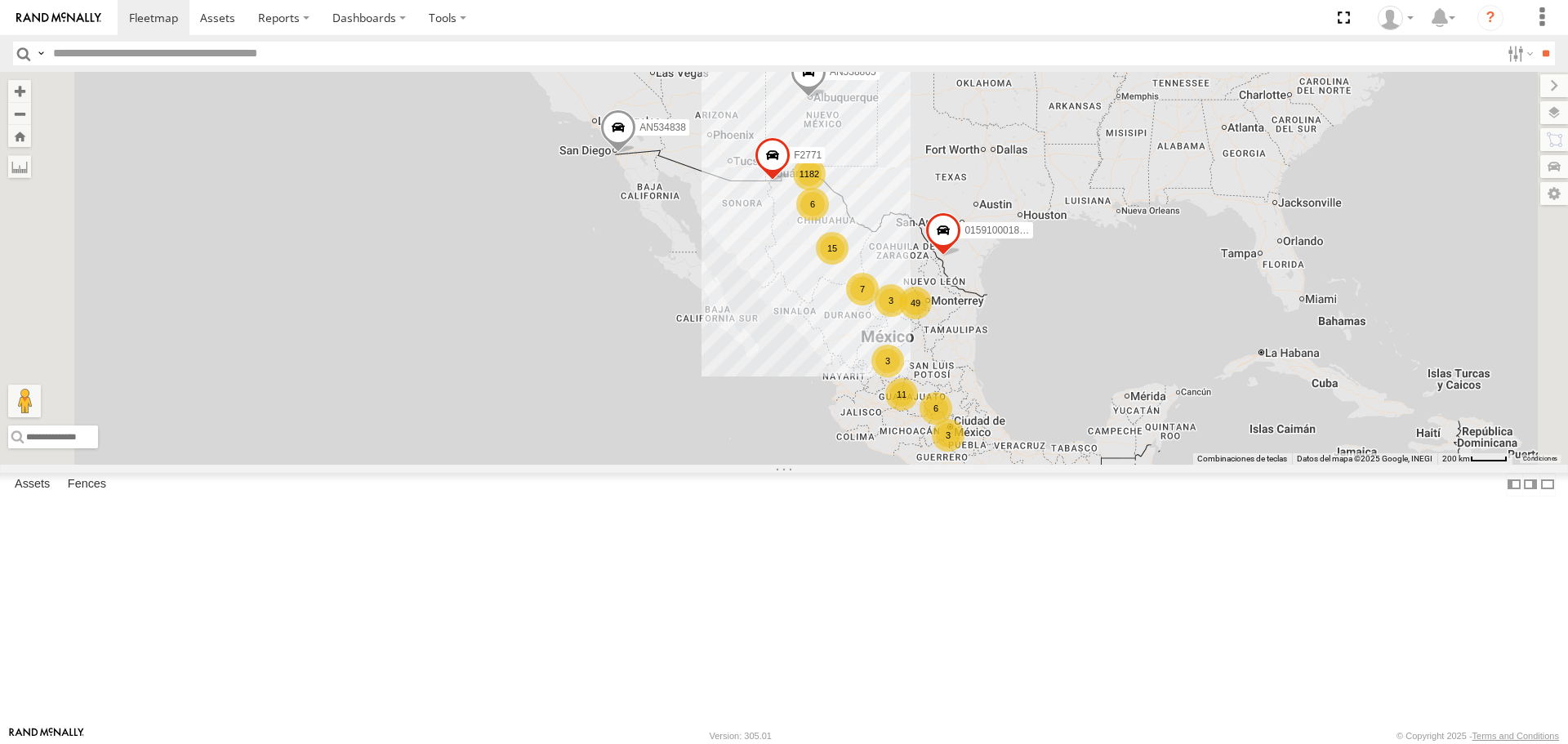 click at bounding box center (773, 53) 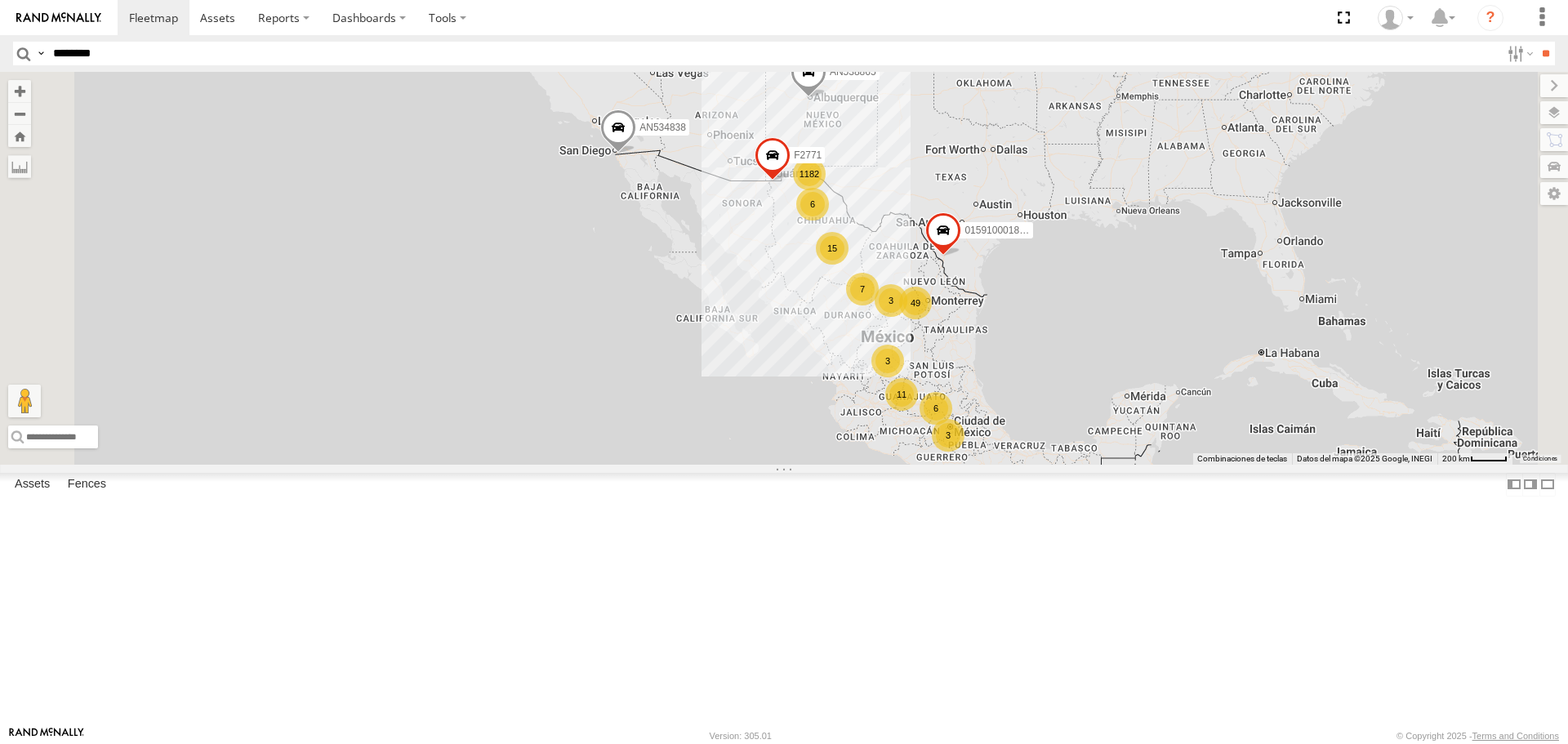 click on "**" at bounding box center (1545, 53) 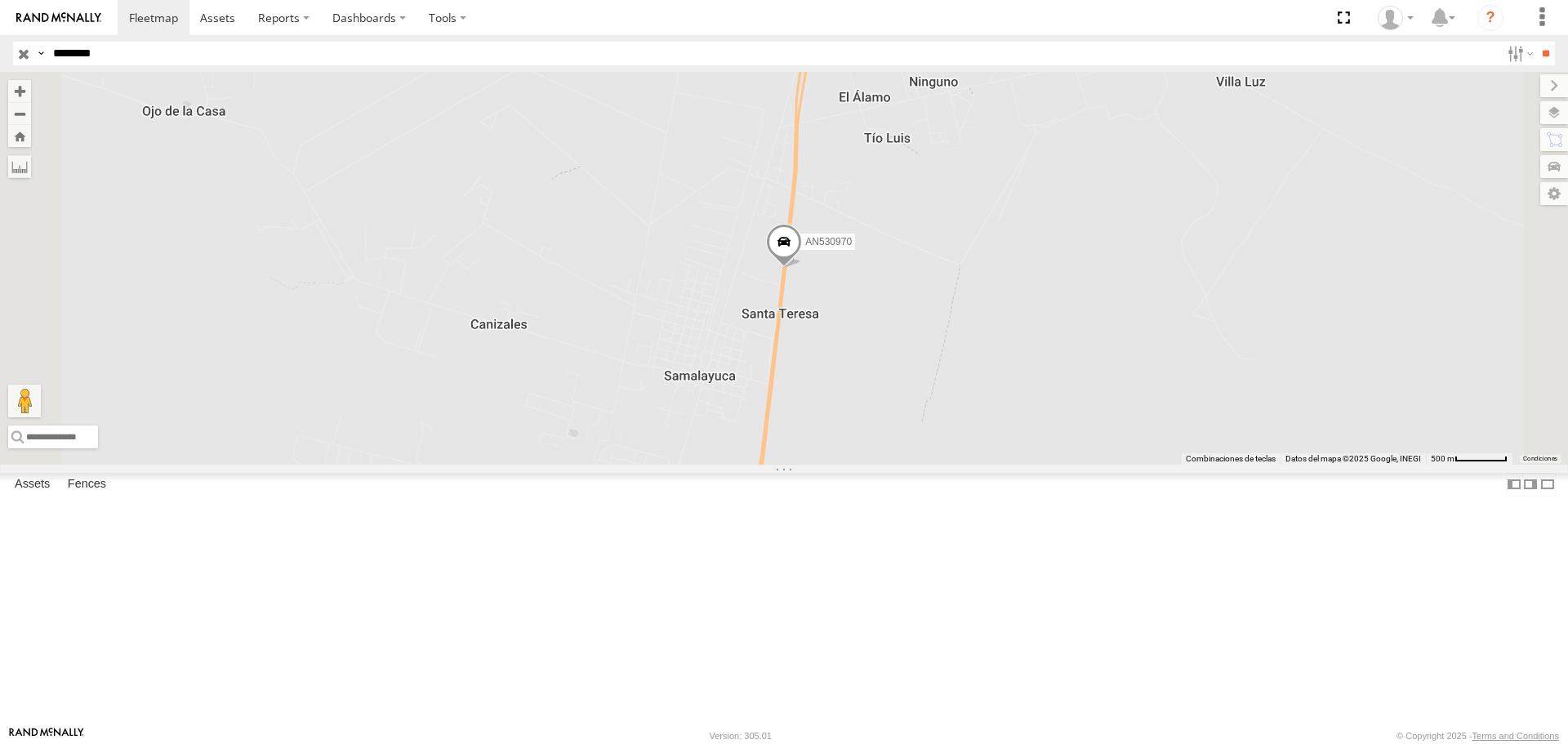 click on "********" at bounding box center (773, 53) 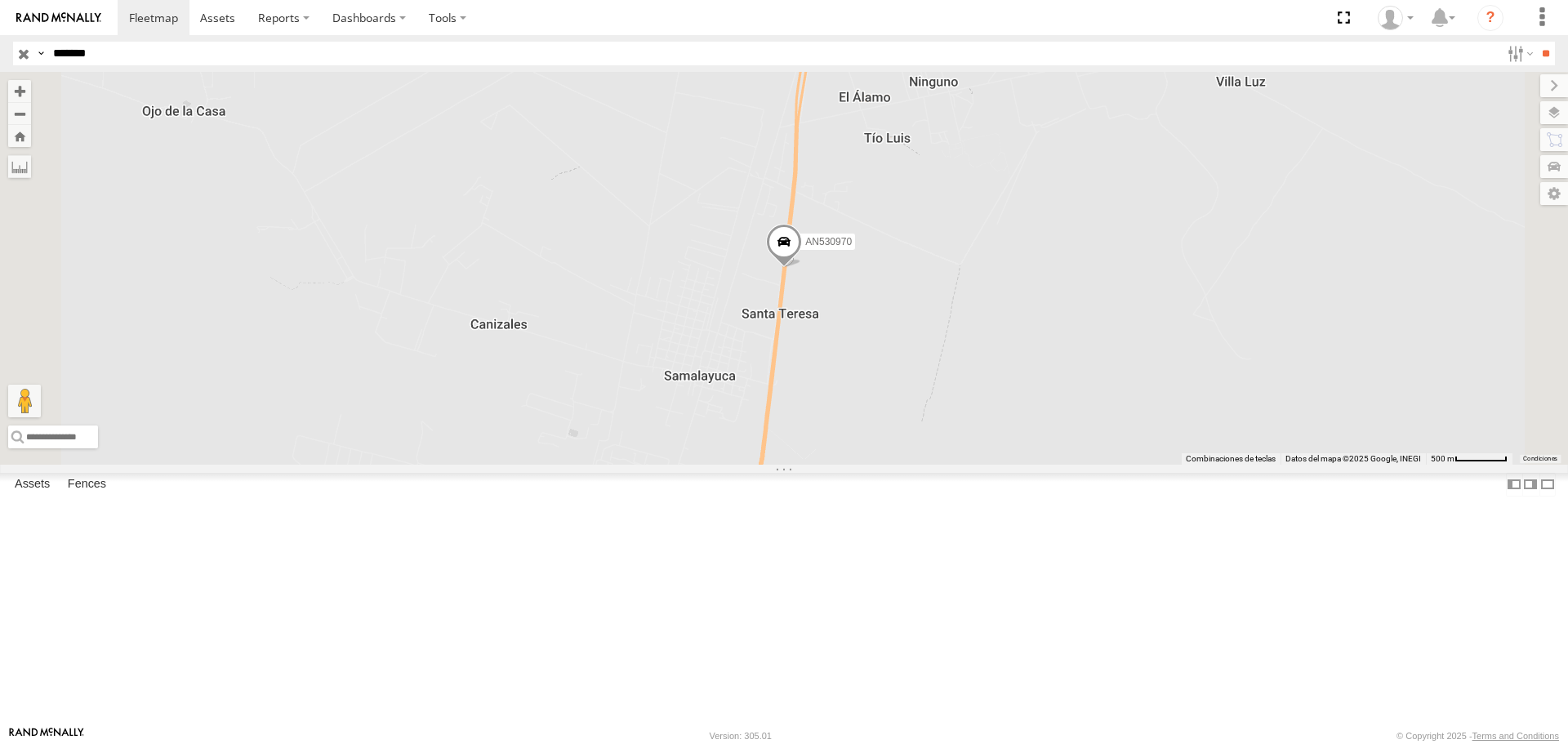 click on "**" at bounding box center [1545, 53] 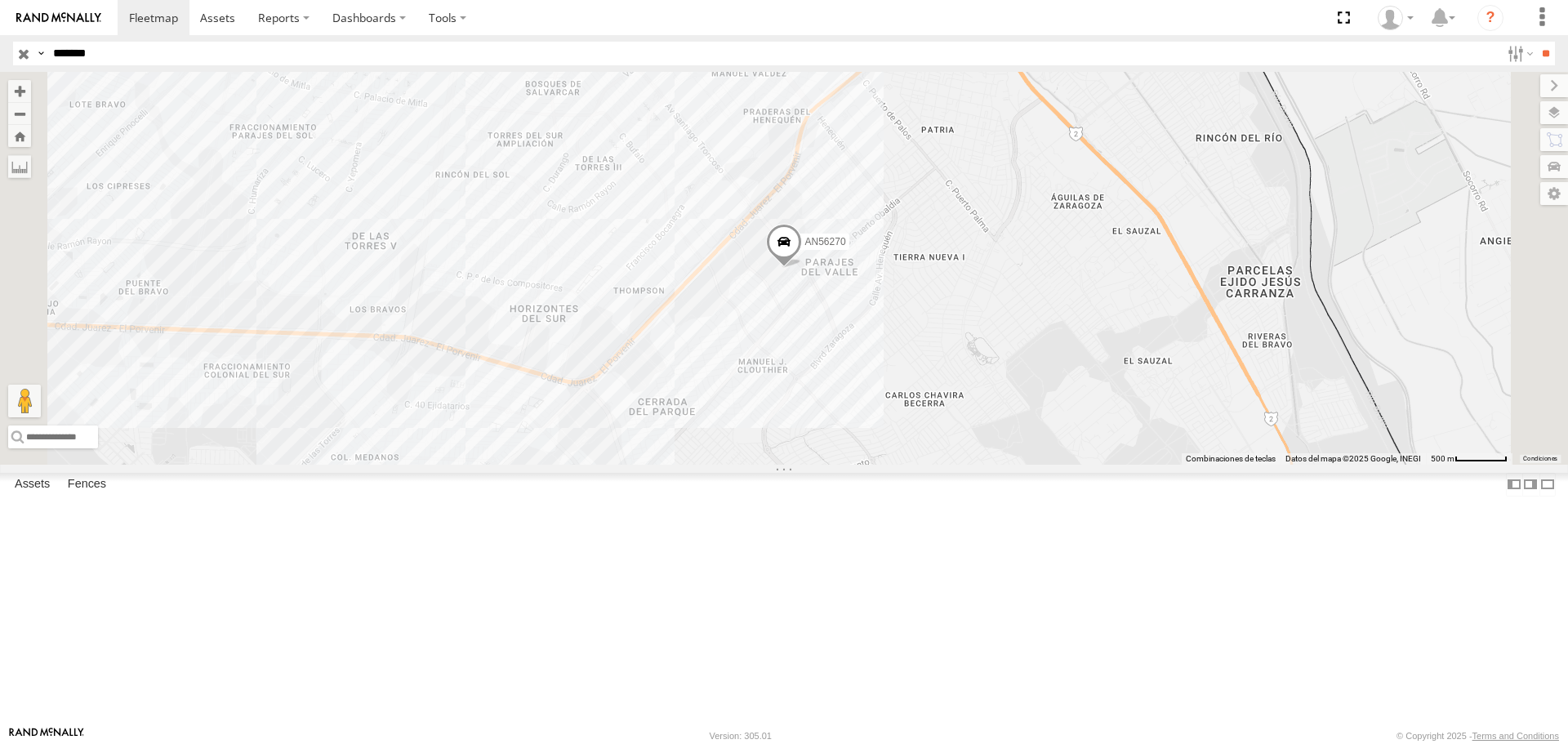 click on "*******" at bounding box center (773, 53) 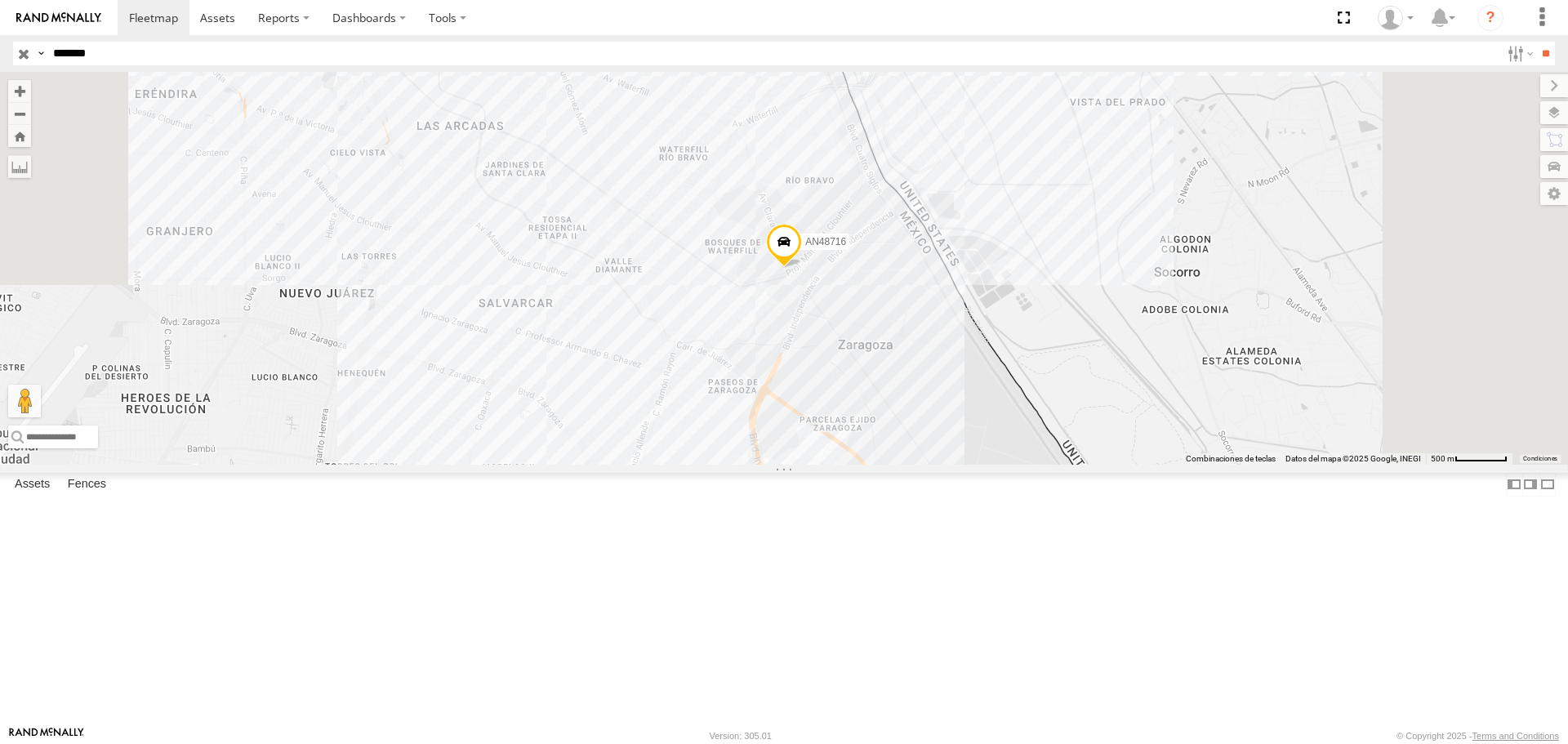 click on "*******" at bounding box center [773, 53] 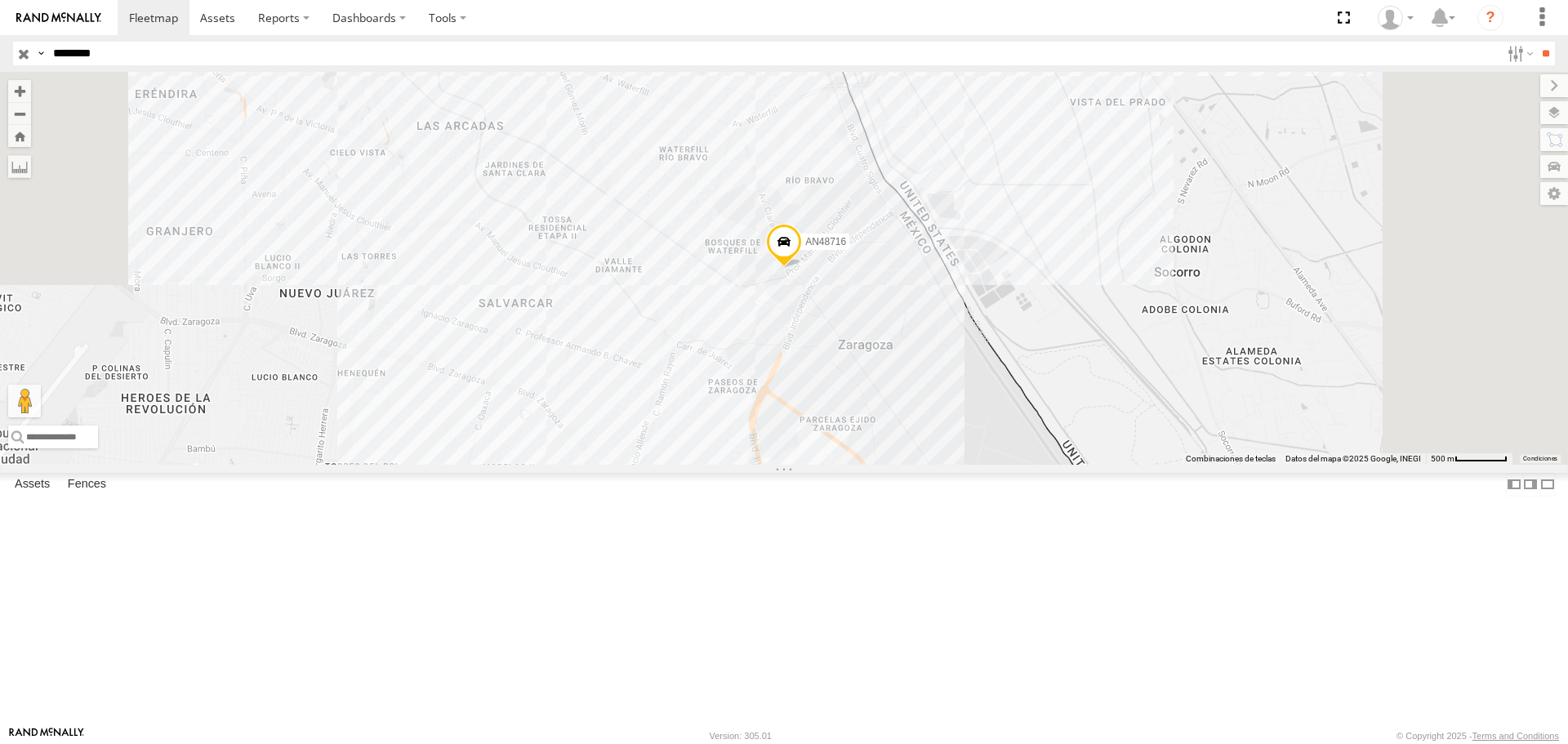 click on "**" at bounding box center (1545, 53) 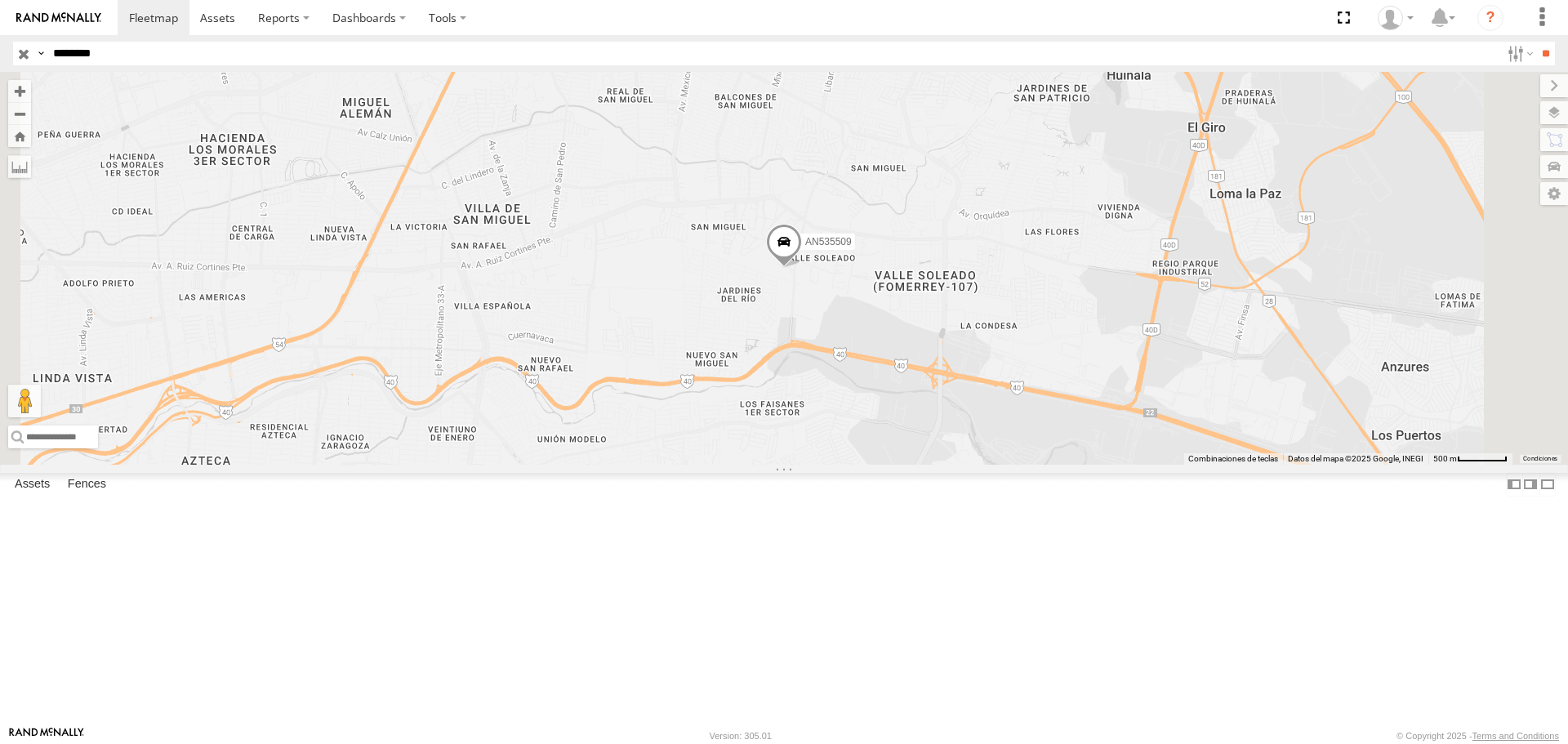 click on "********" at bounding box center (773, 53) 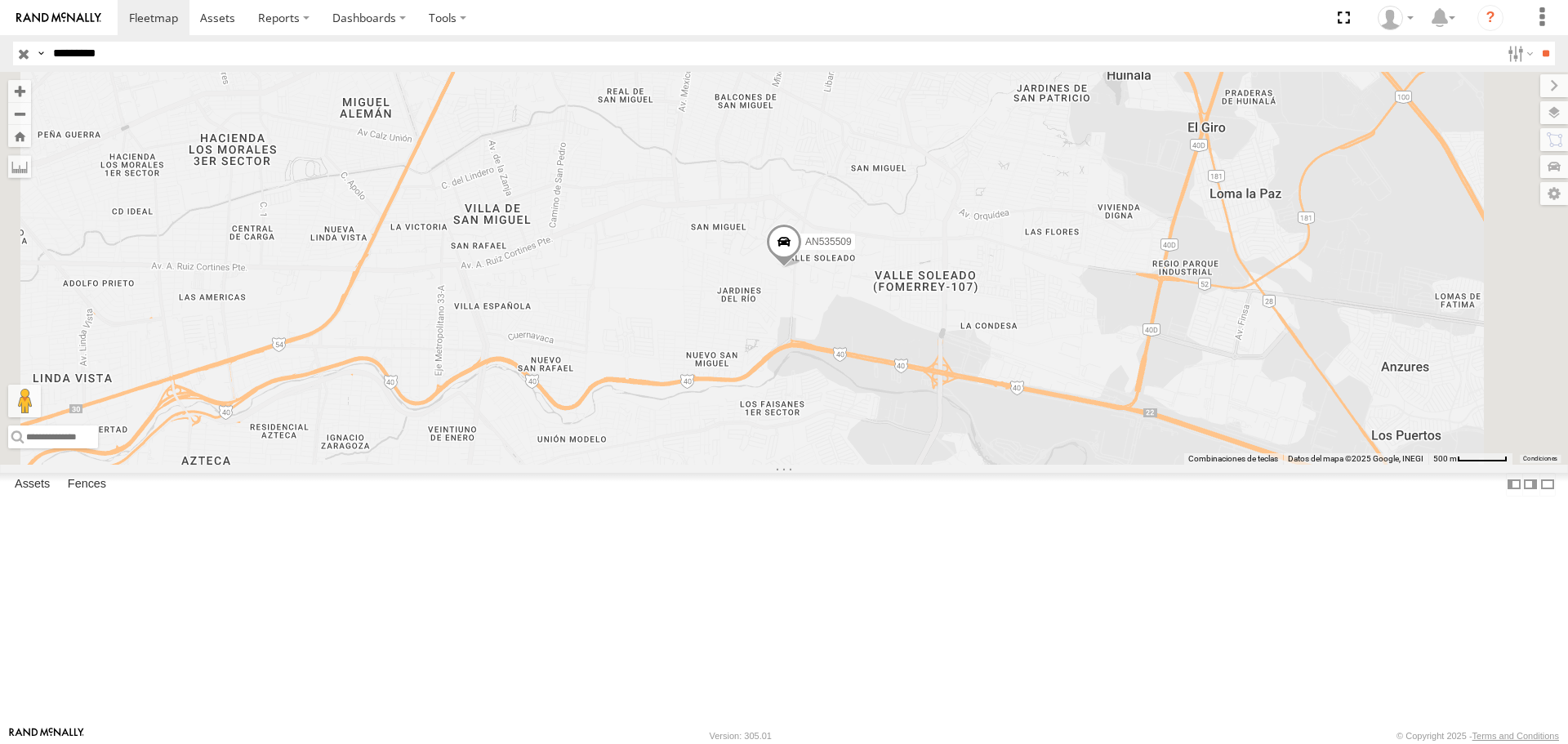 click on "**" at bounding box center (1545, 53) 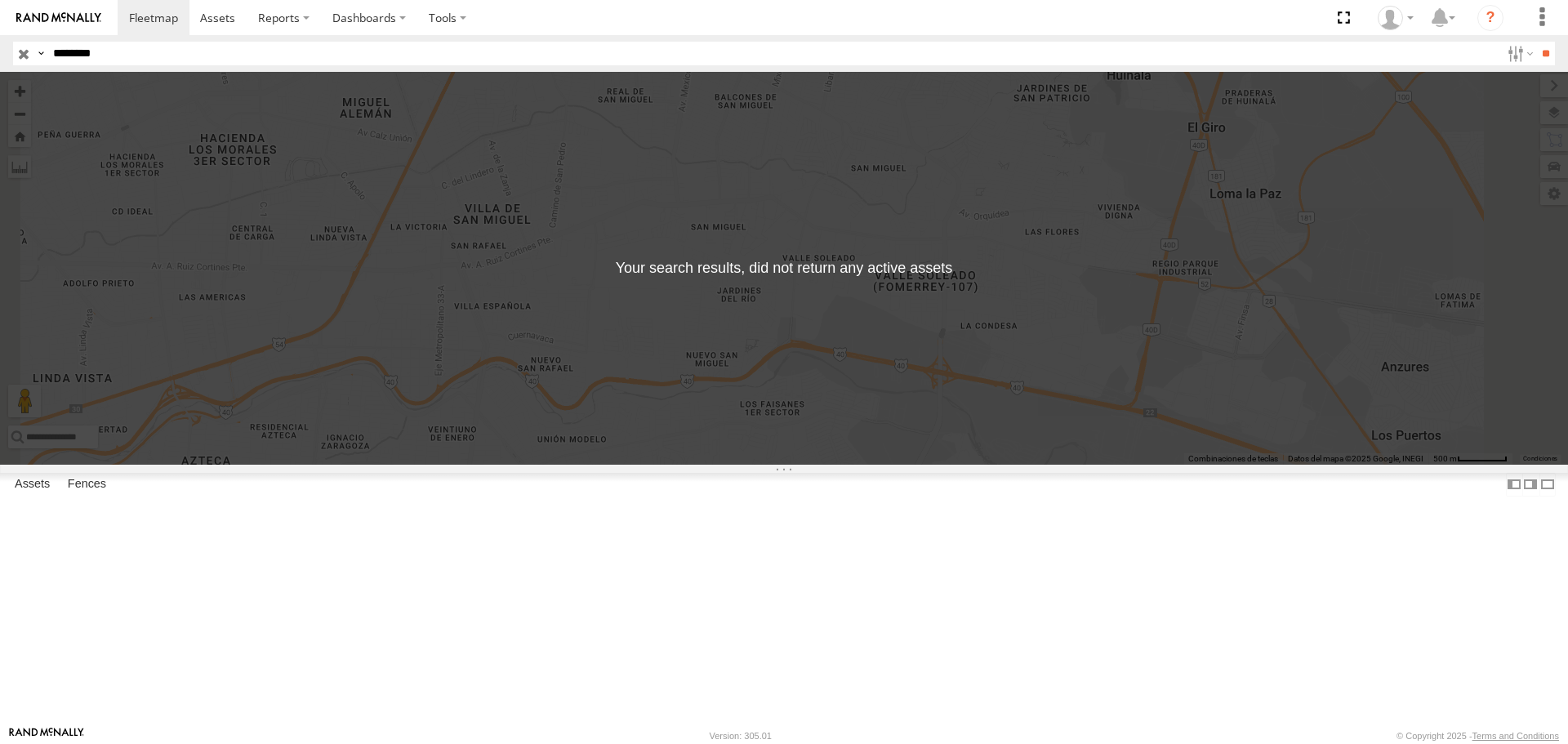 click on "**" at bounding box center [1545, 53] 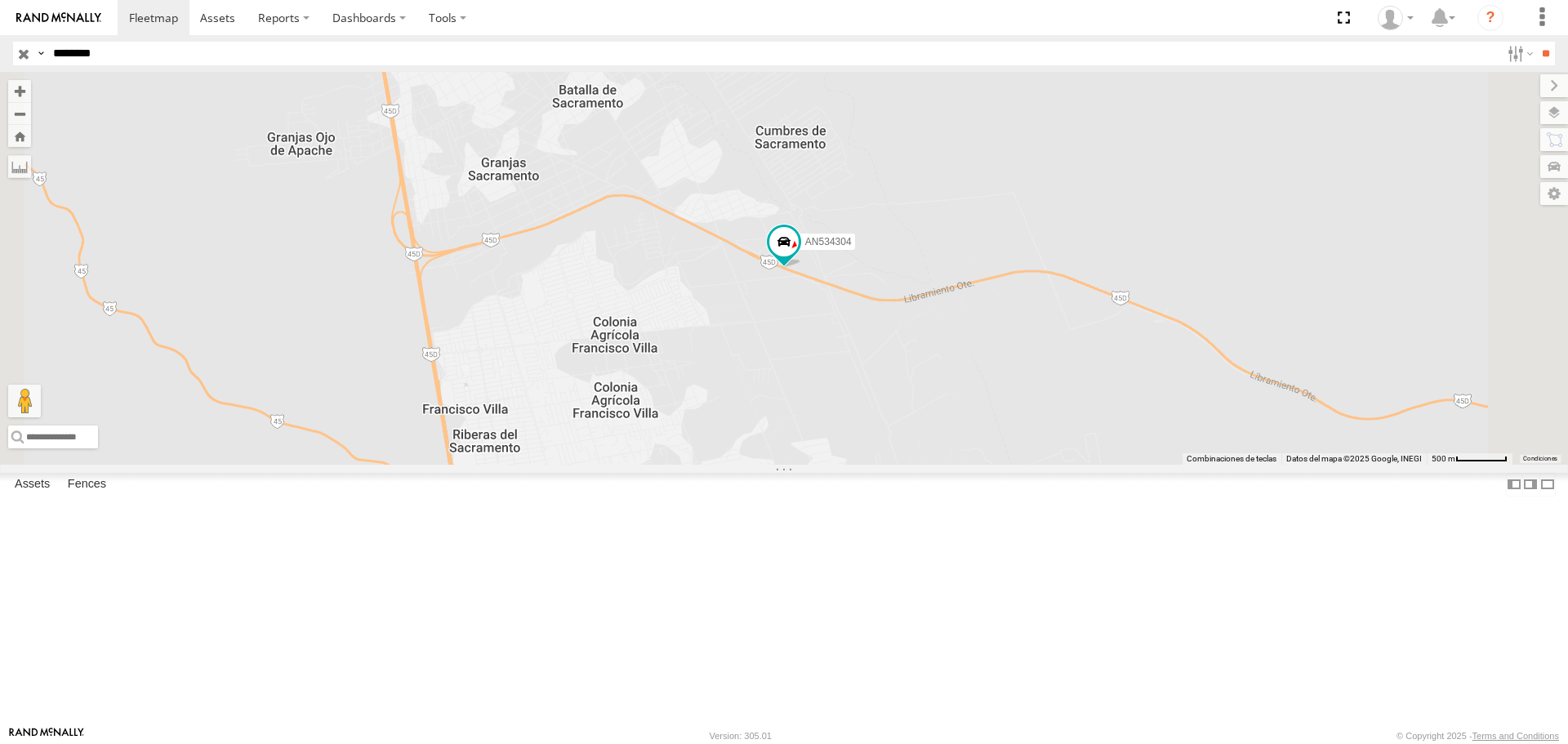 click on "********" at bounding box center (773, 53) 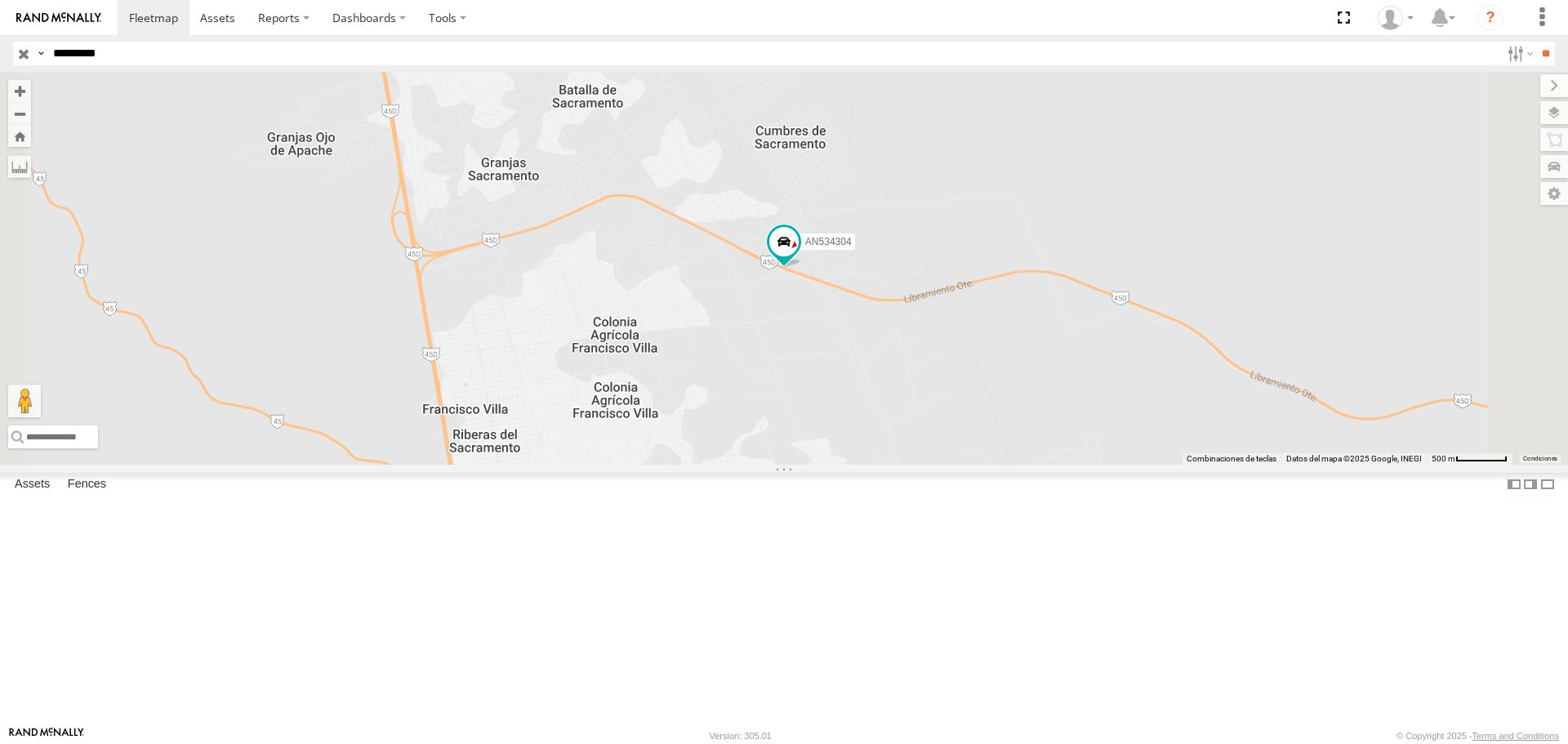 click on "**" at bounding box center [1545, 53] 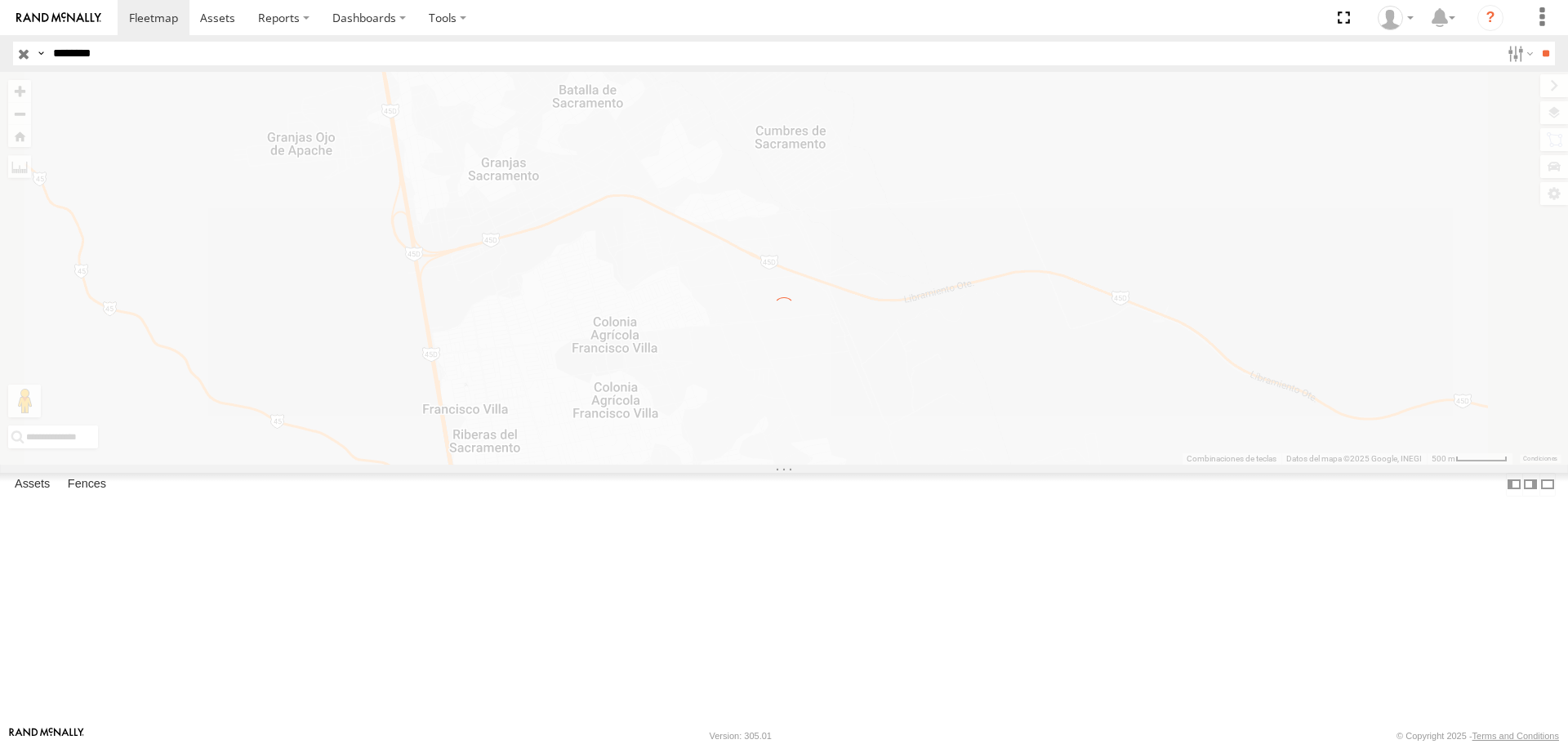 click on "**" at bounding box center [1545, 53] 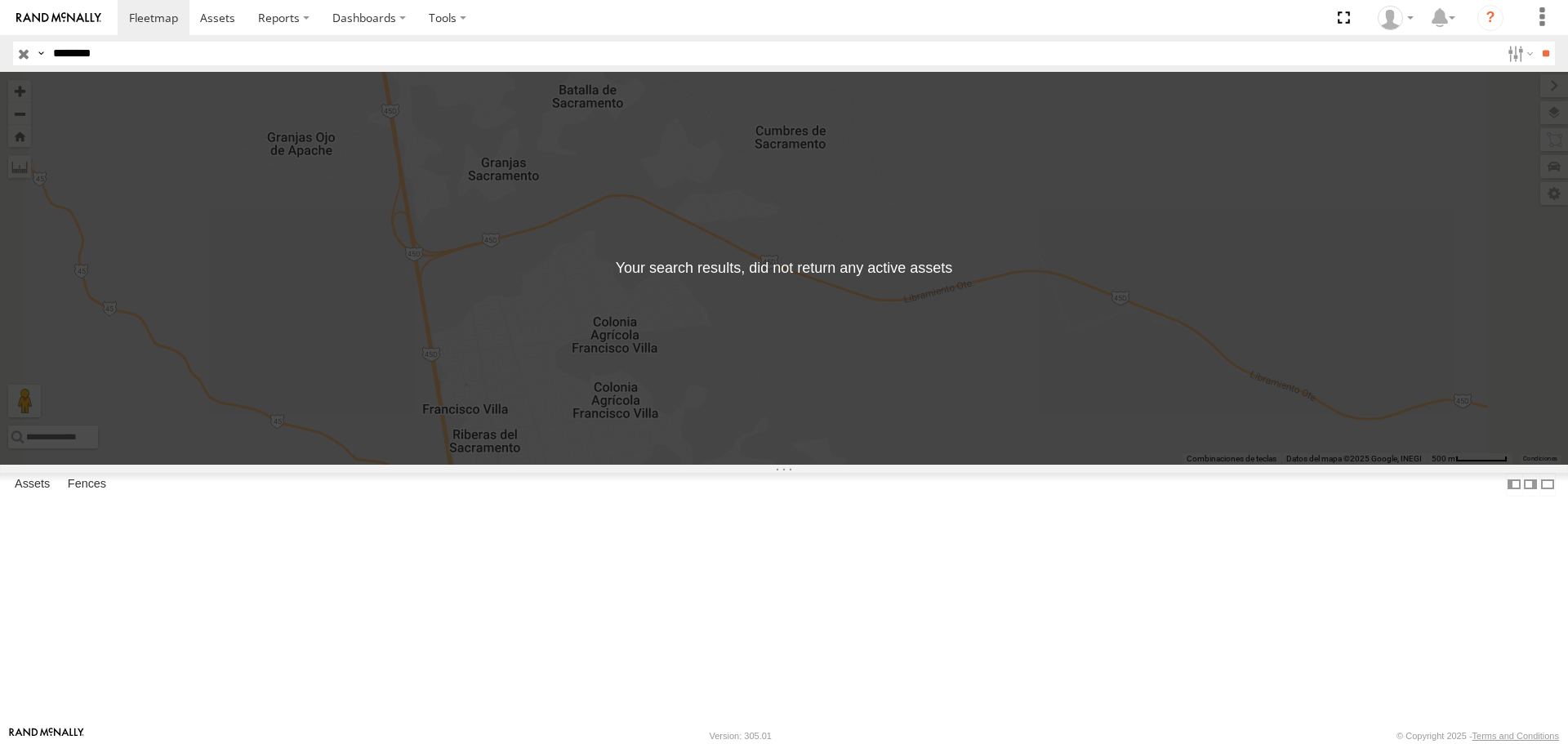 click on "Search Query
Asset ID
Asset Label
Registration
Manufacturer
Model
VIN
Job ID IP" at bounding box center [784, 53] 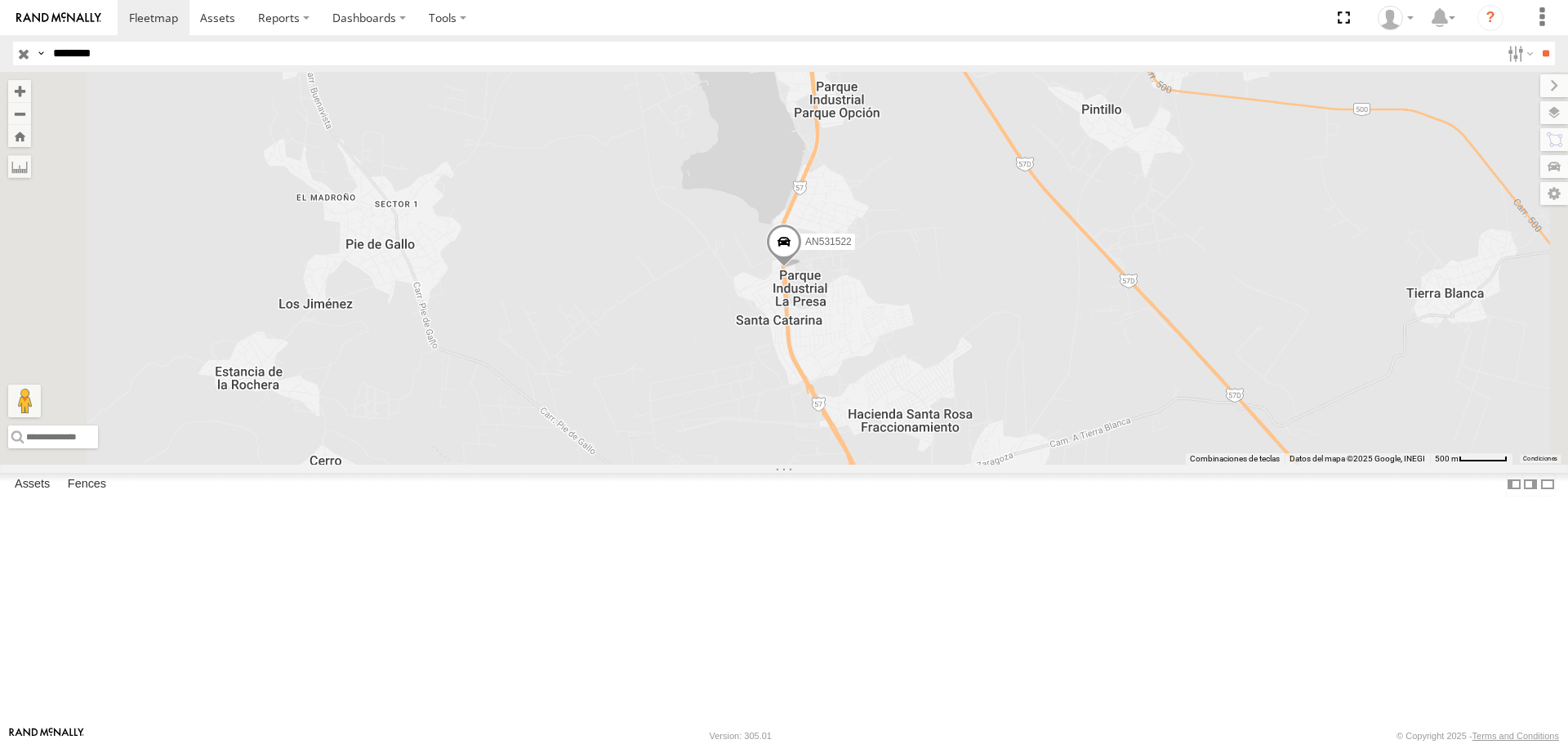 click on "********" at bounding box center (773, 53) 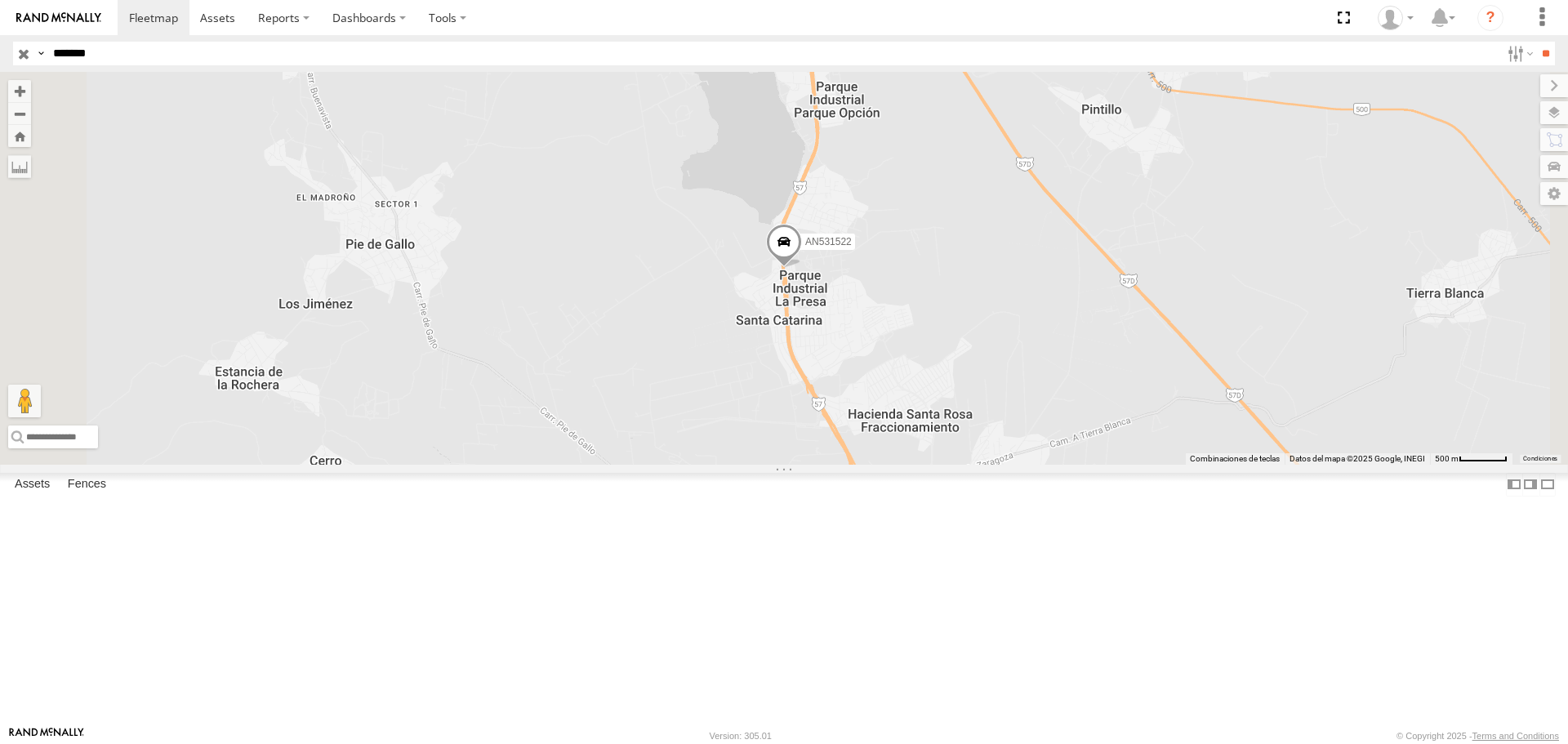 click on "**" at bounding box center [1545, 53] 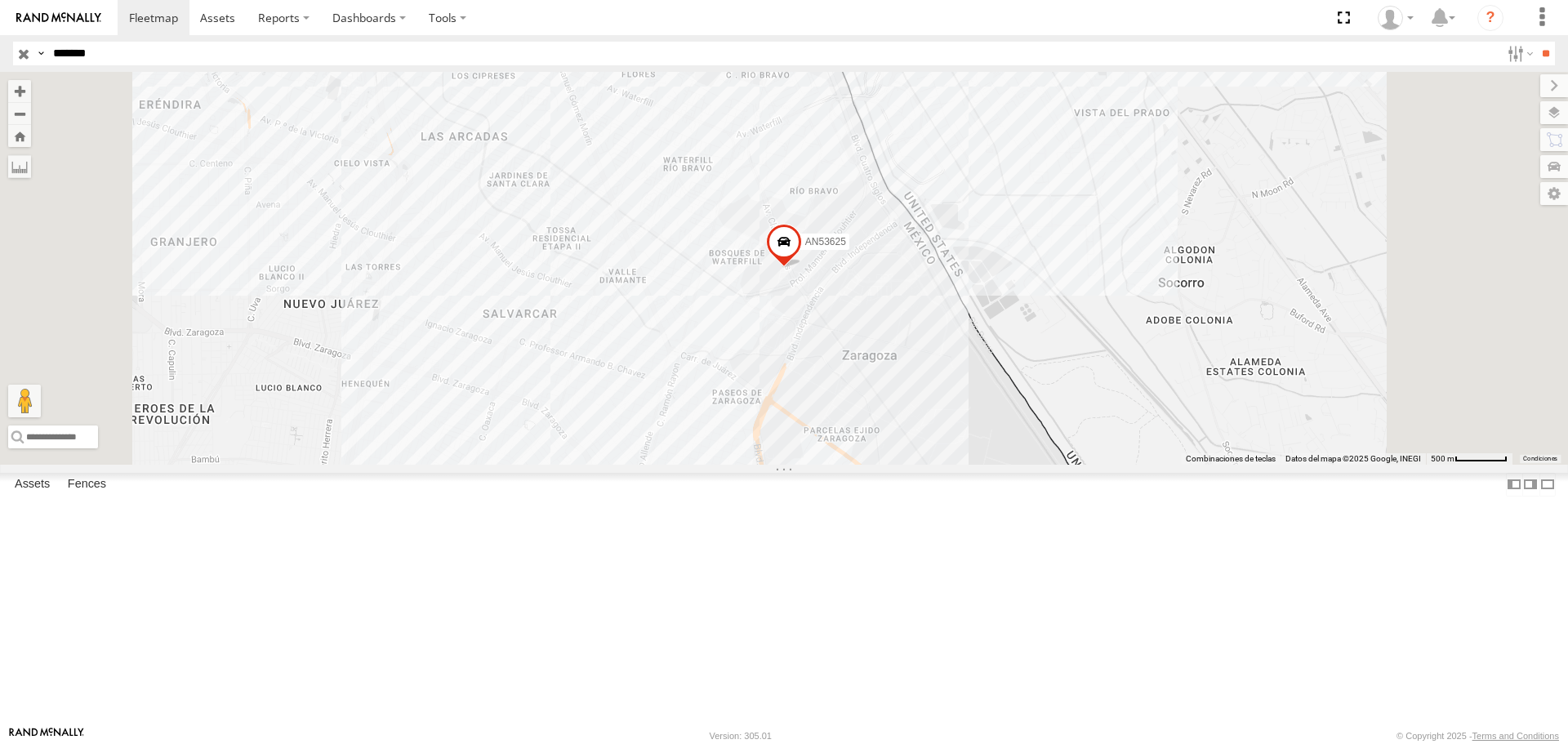 click on "*******" at bounding box center (773, 53) 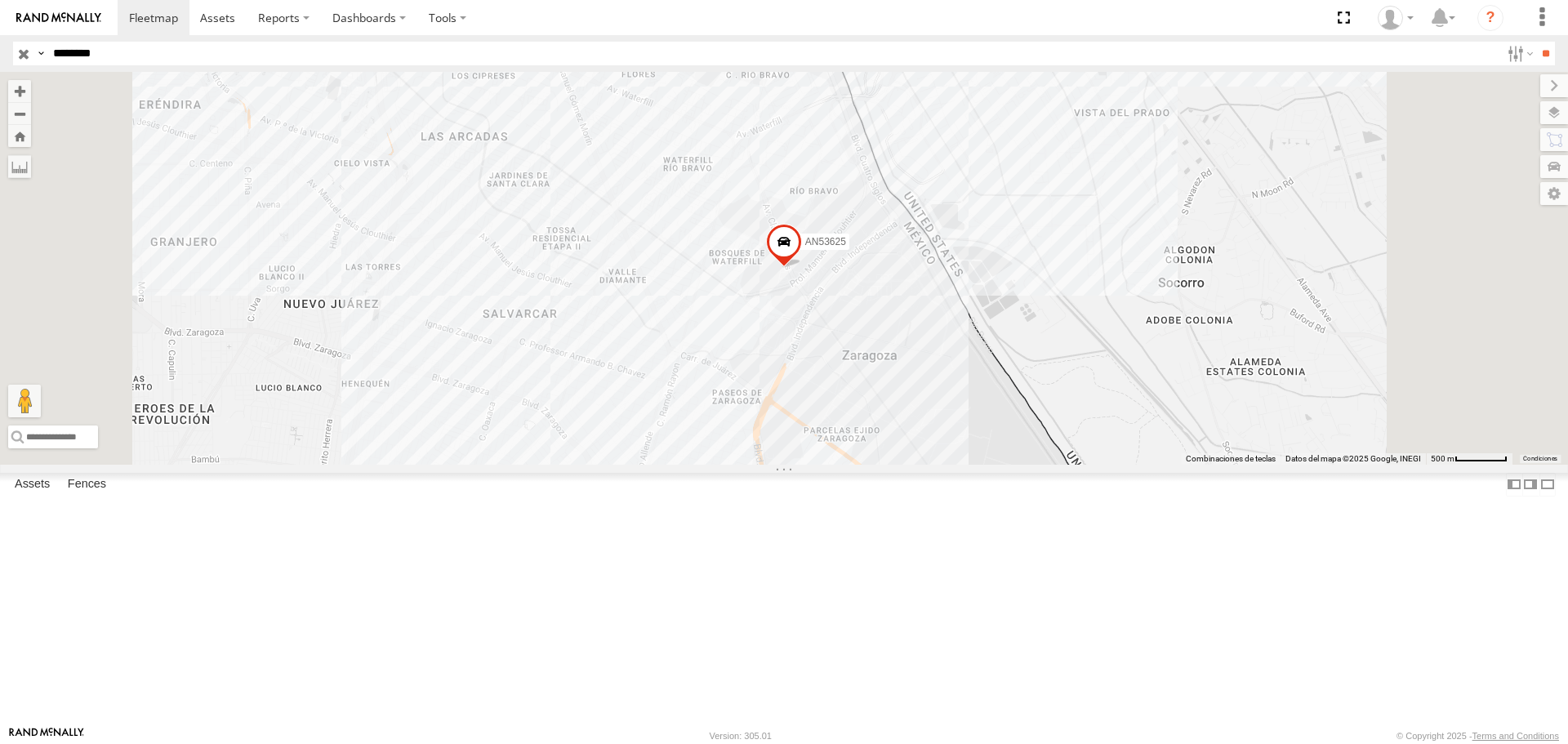 click on "**" at bounding box center (1545, 53) 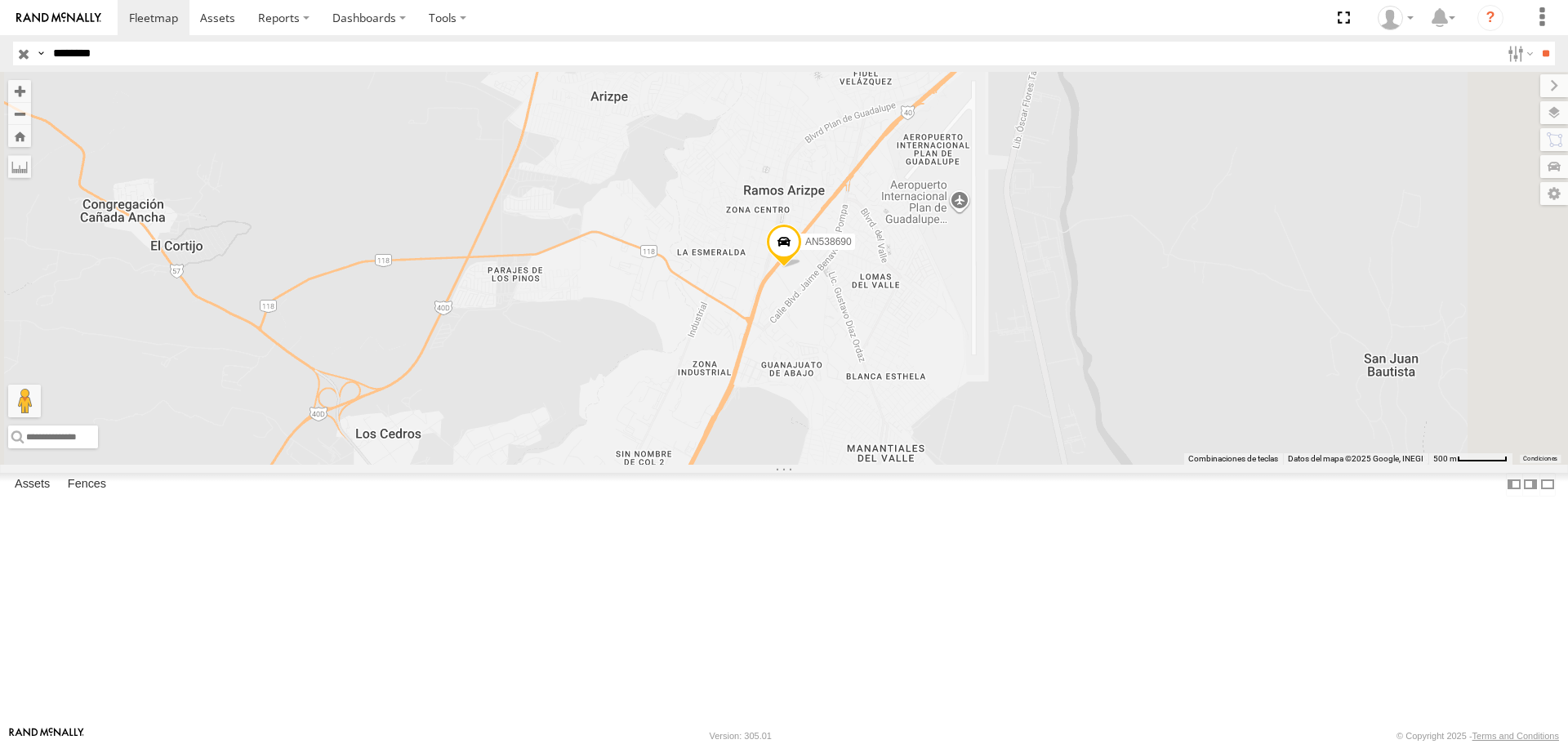 click on "********" at bounding box center [773, 53] 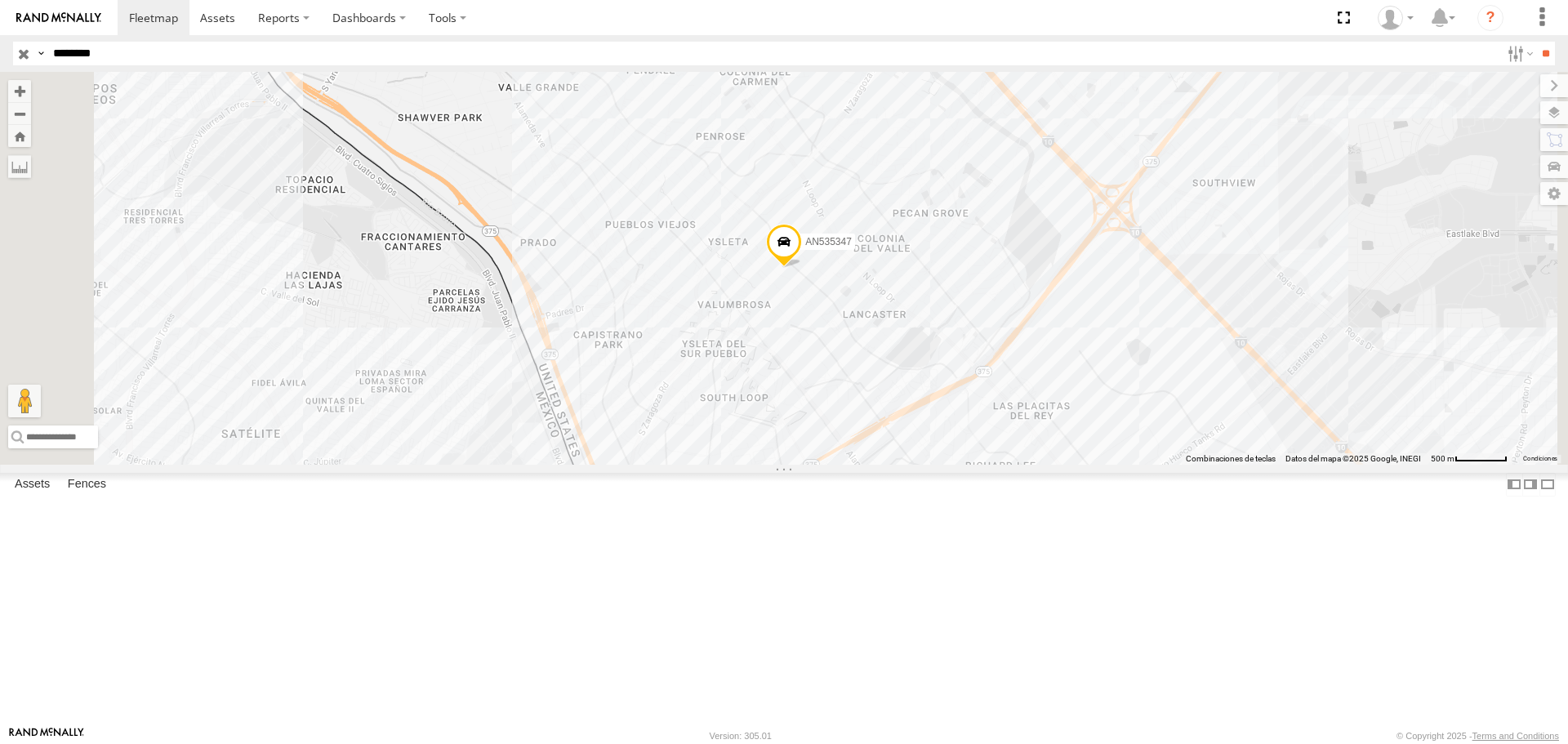 click on "********" at bounding box center (773, 53) 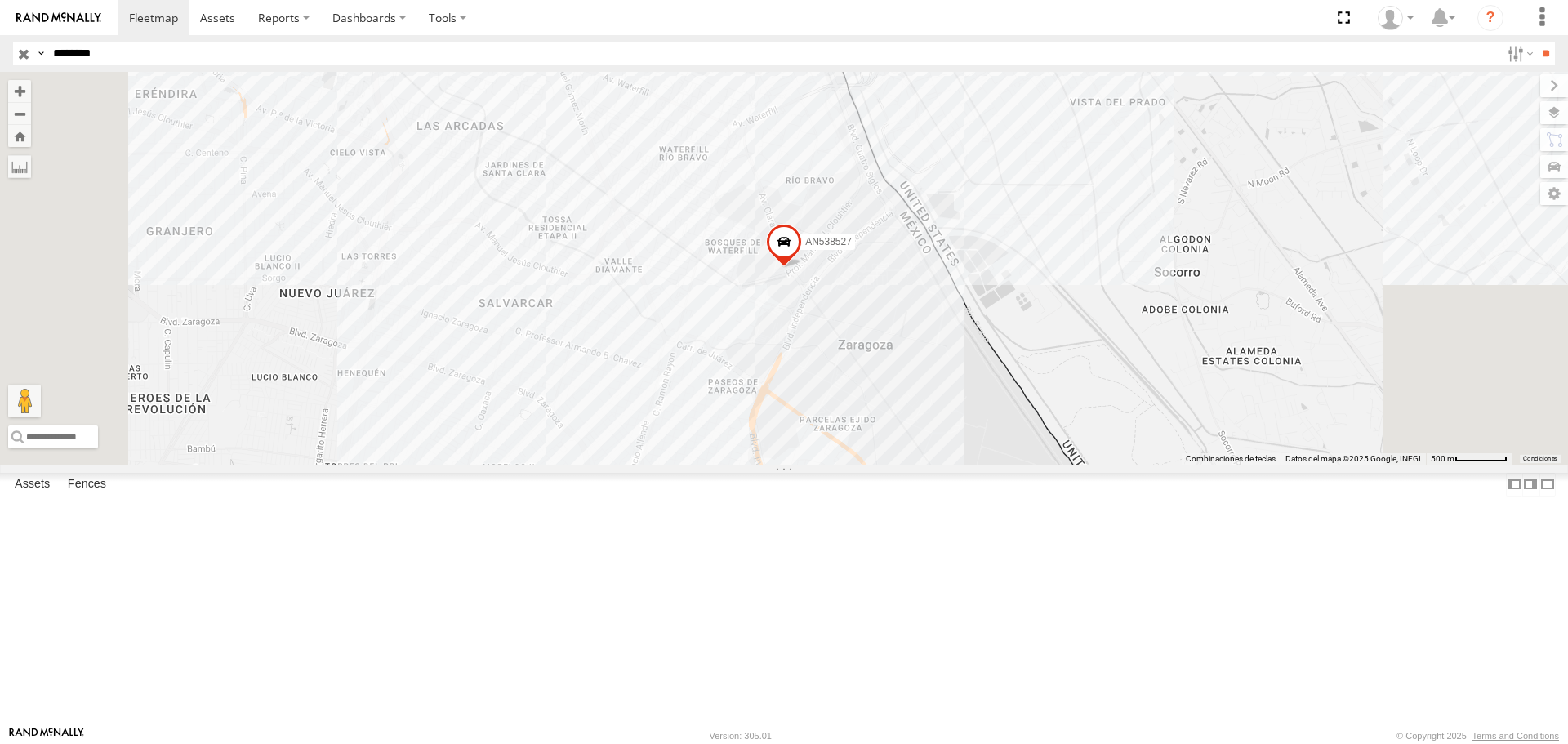 click on "********" at bounding box center [773, 53] 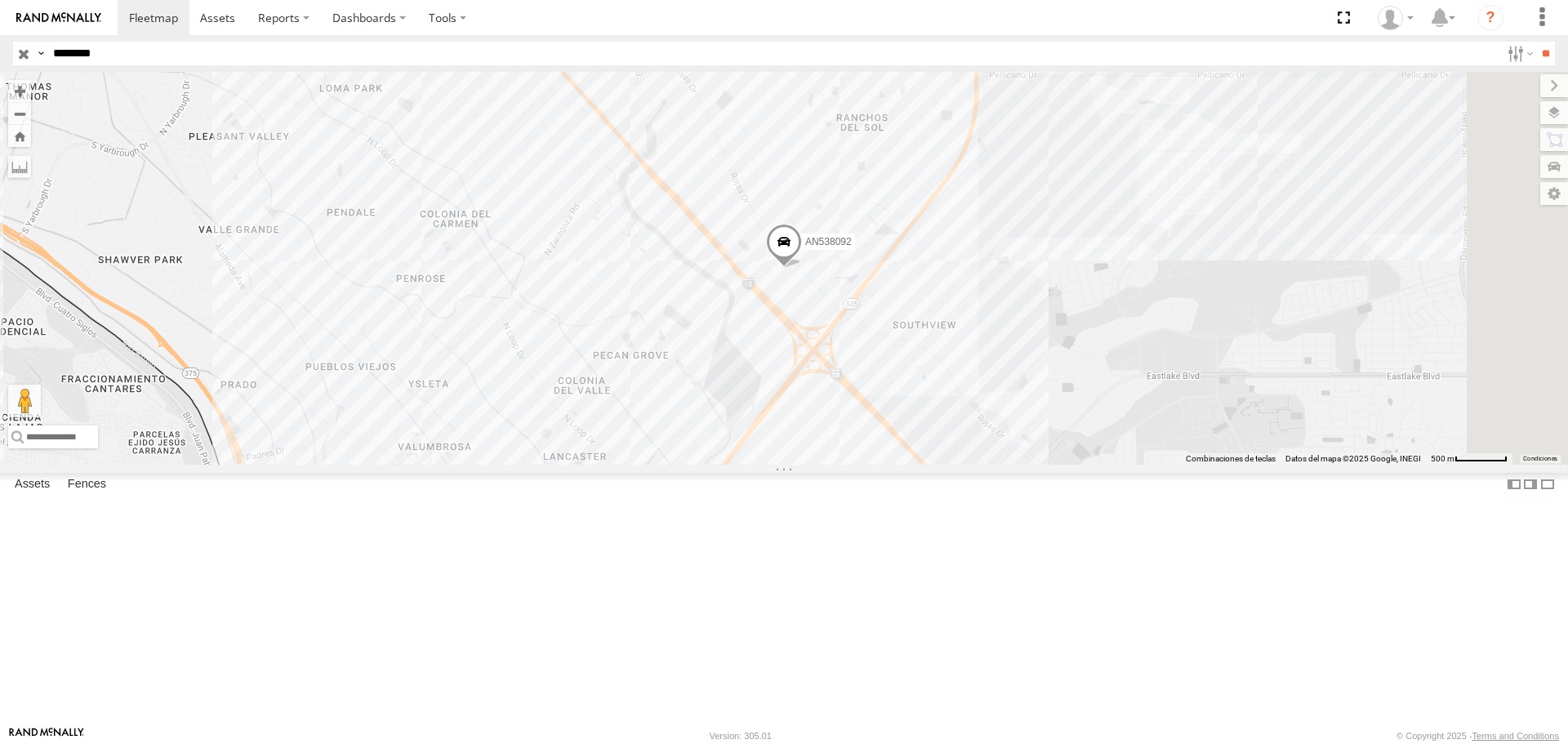 click on "********" at bounding box center [773, 53] 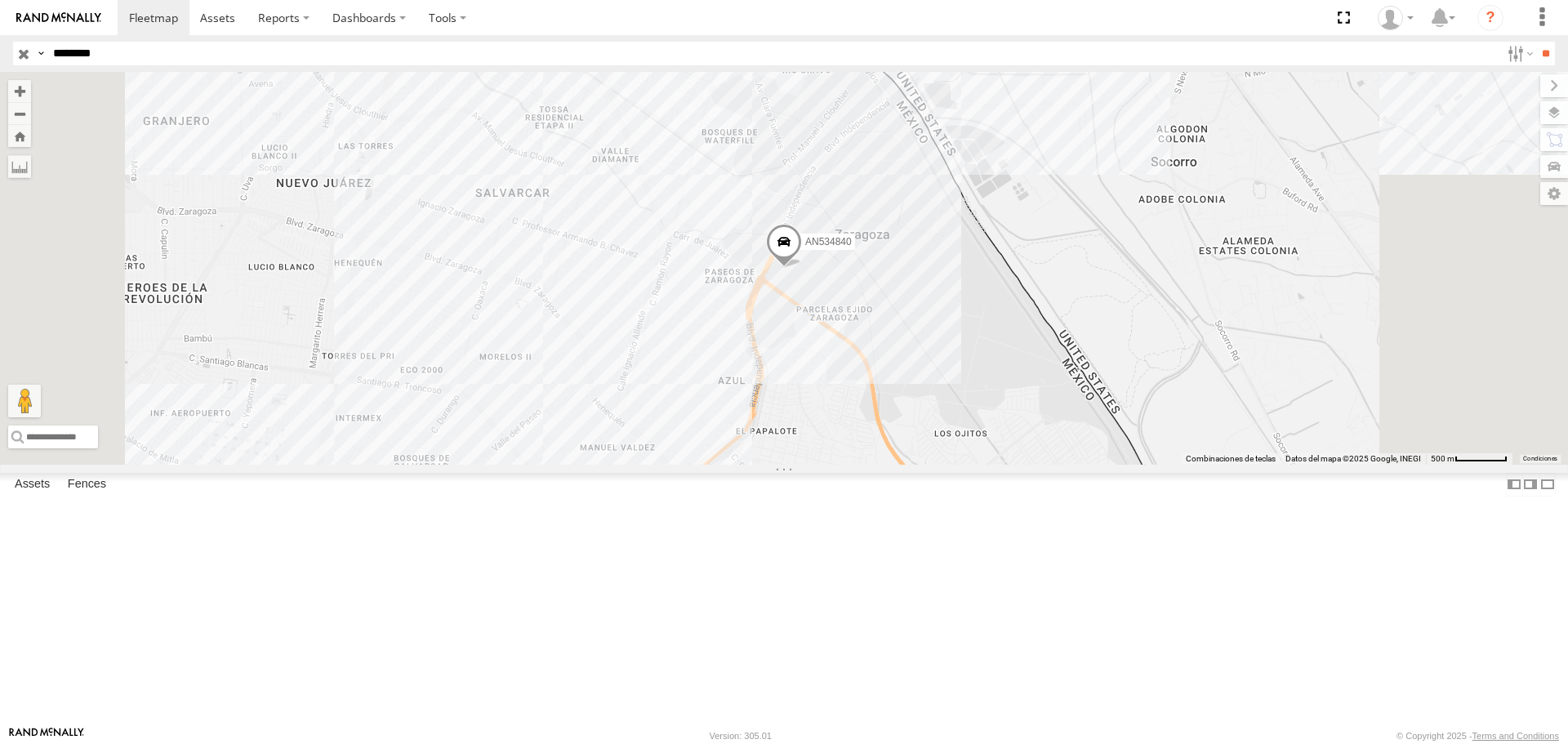 click on "********" at bounding box center (773, 53) 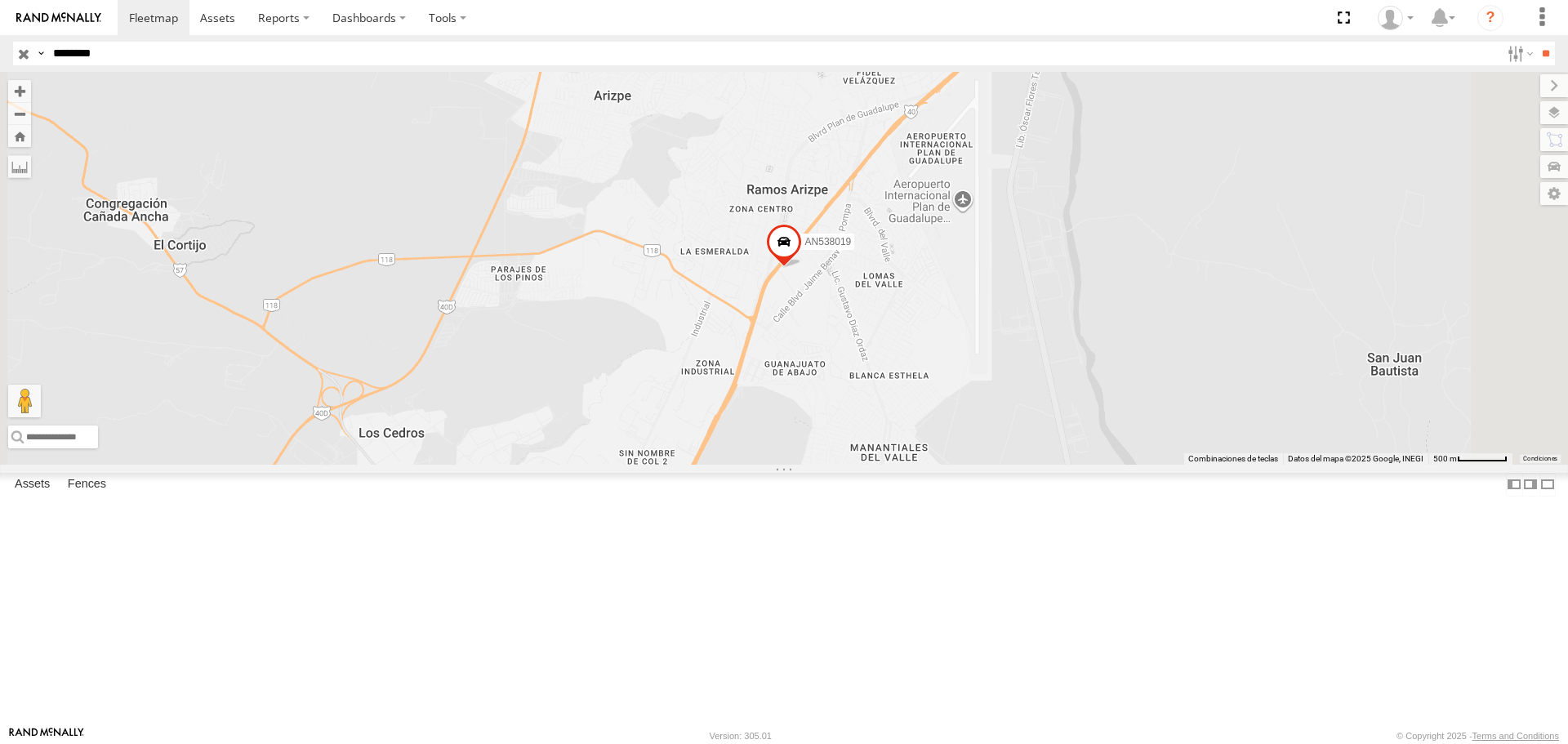 click on "********" at bounding box center (773, 53) 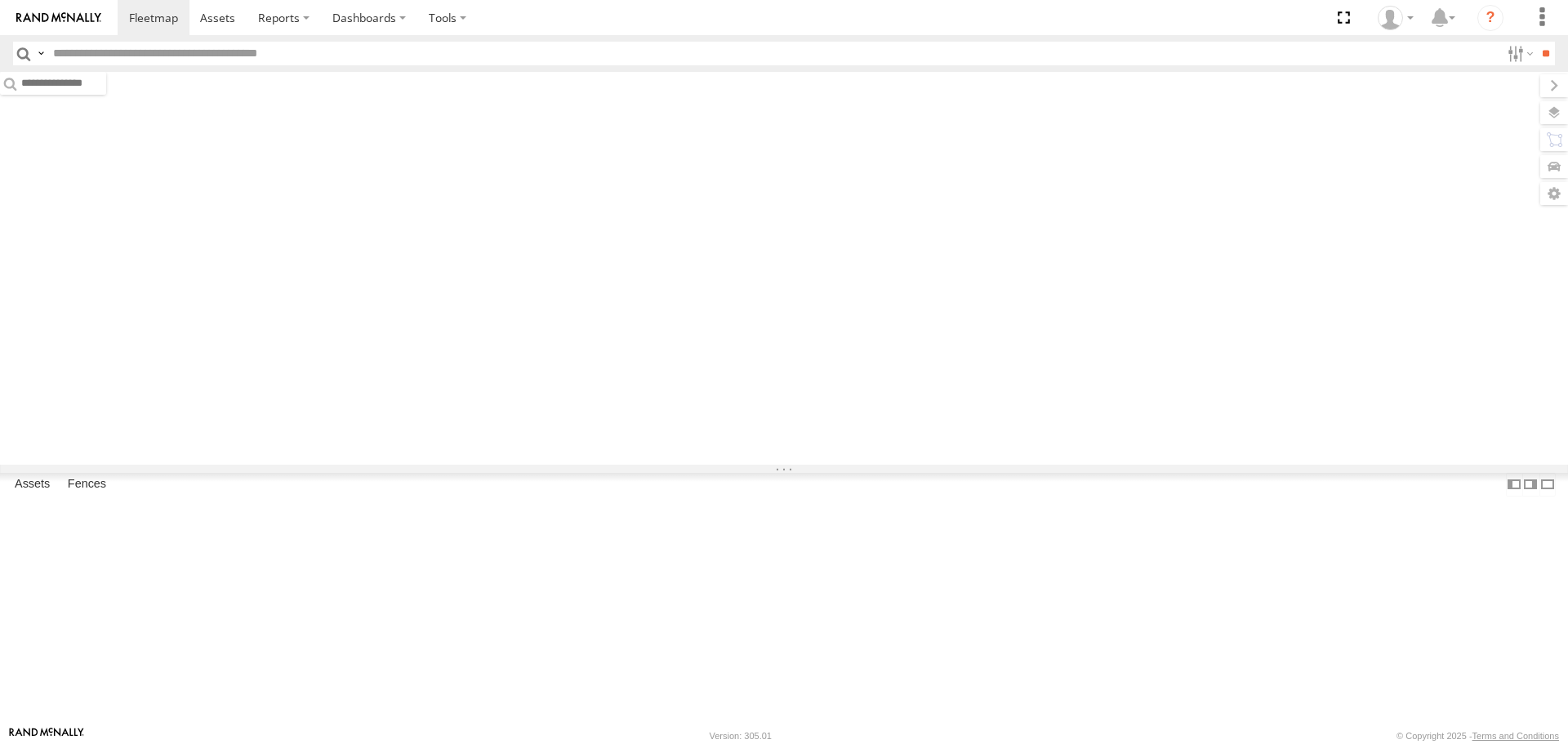 scroll, scrollTop: 0, scrollLeft: 0, axis: both 